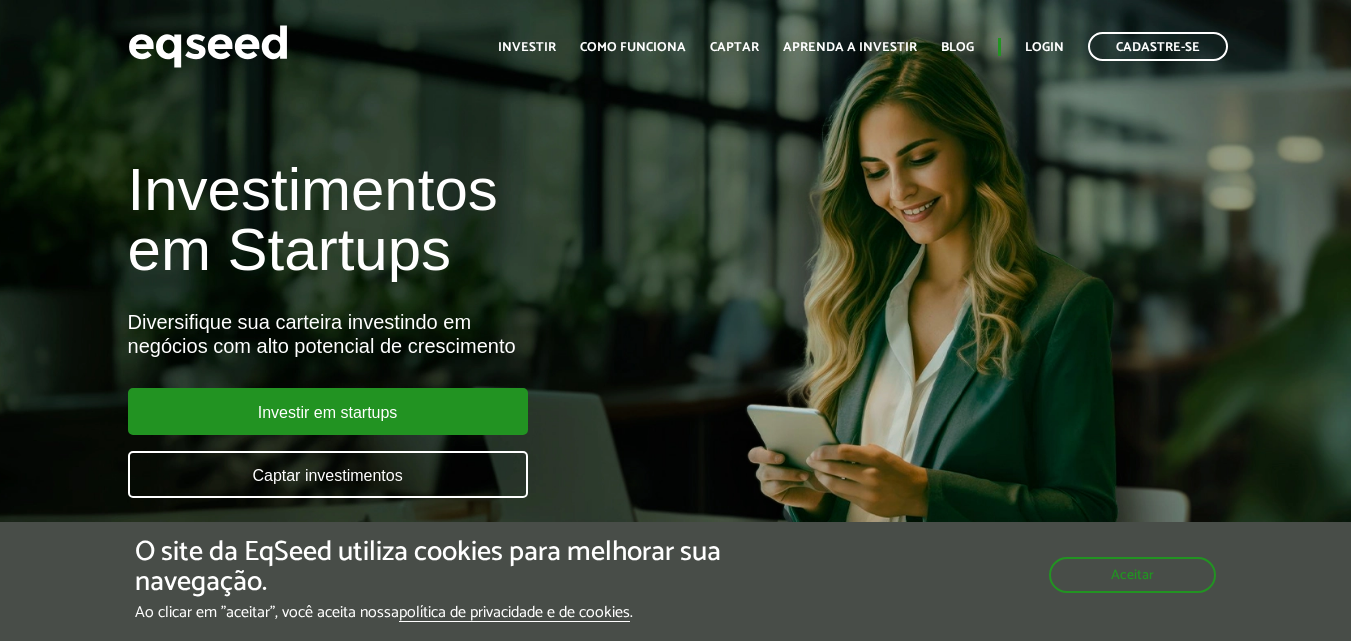 scroll, scrollTop: 0, scrollLeft: 0, axis: both 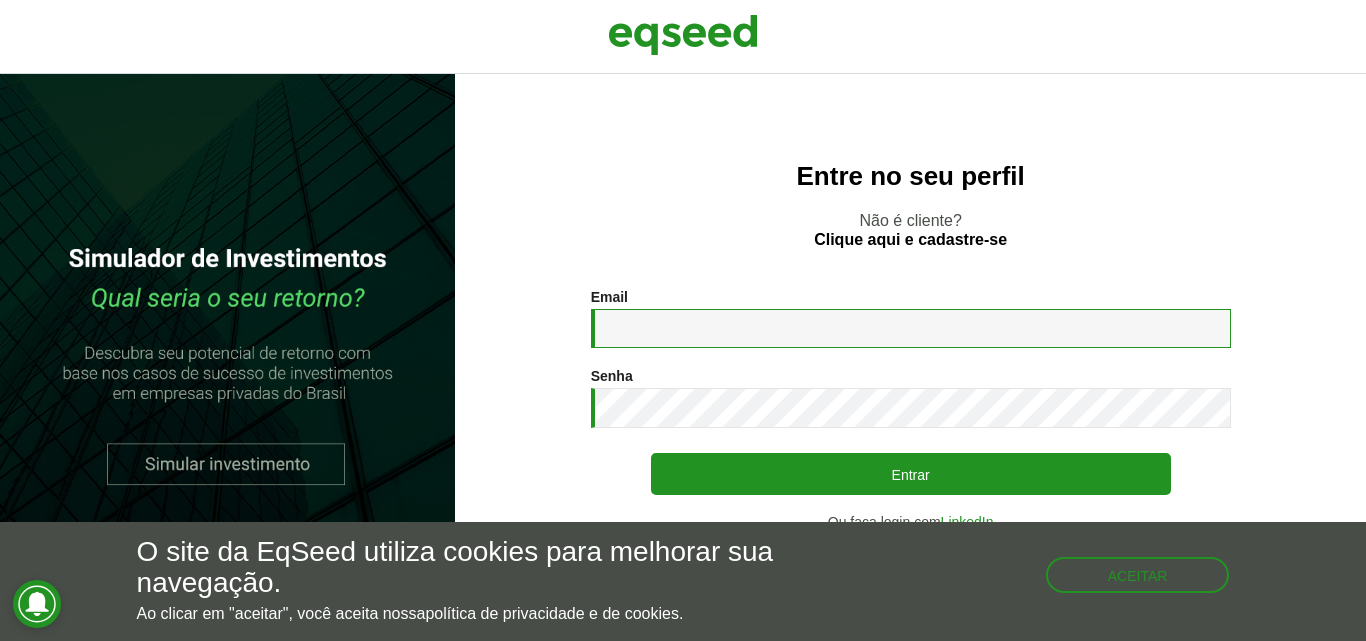click on "Email  *" at bounding box center [911, 328] 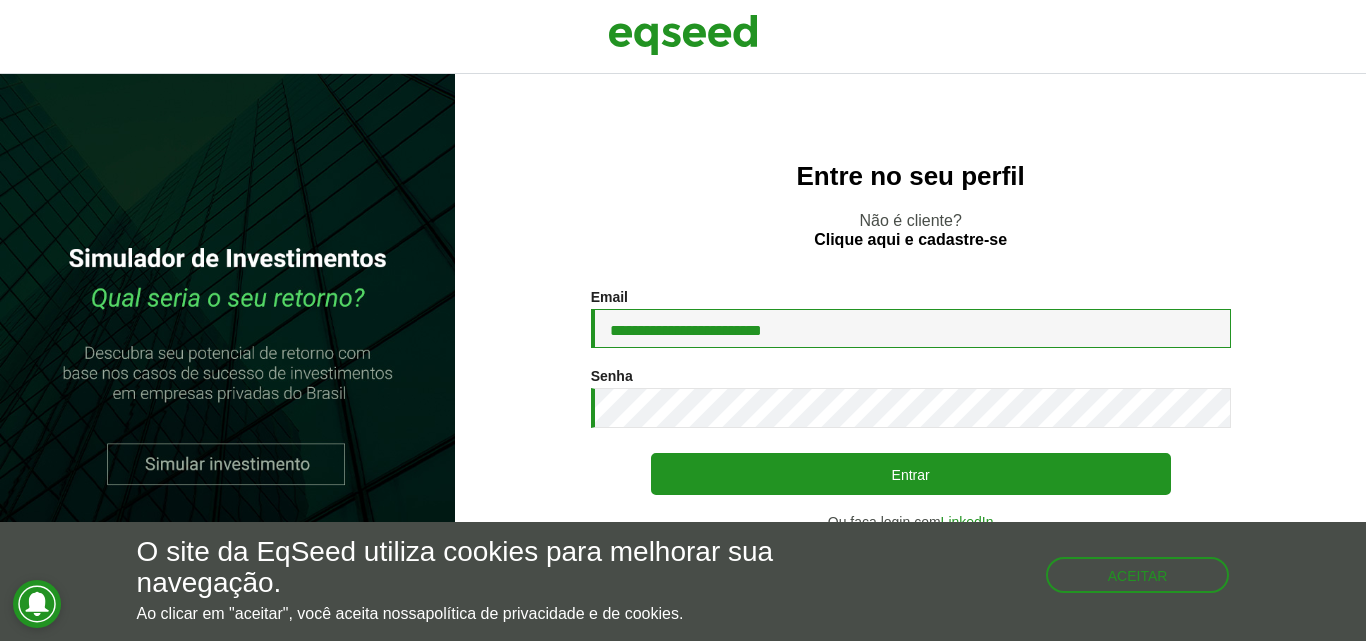 type on "**********" 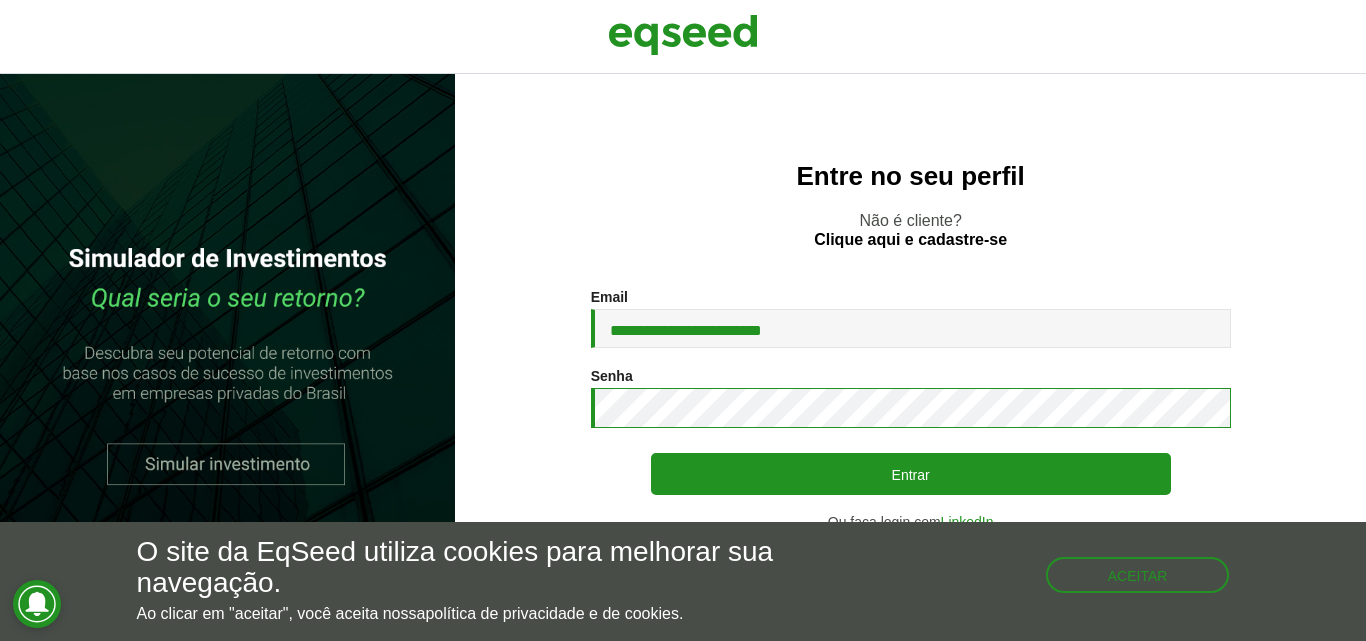 click on "Entrar" at bounding box center (911, 474) 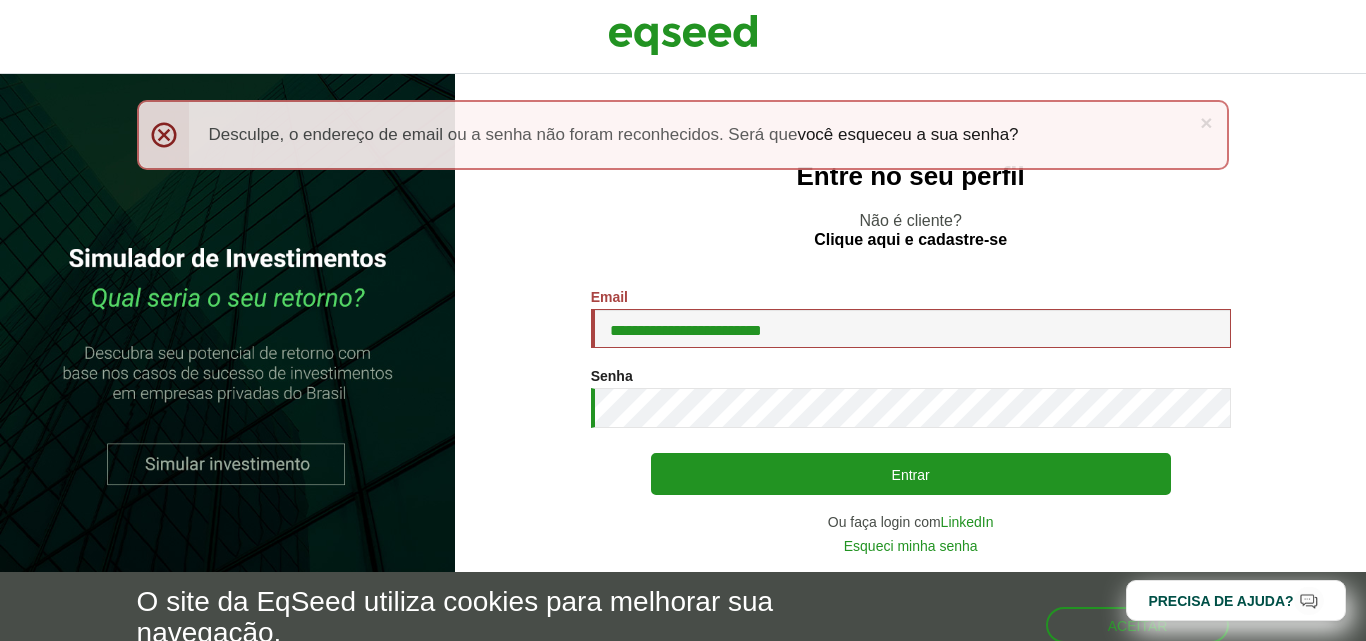 scroll, scrollTop: 0, scrollLeft: 0, axis: both 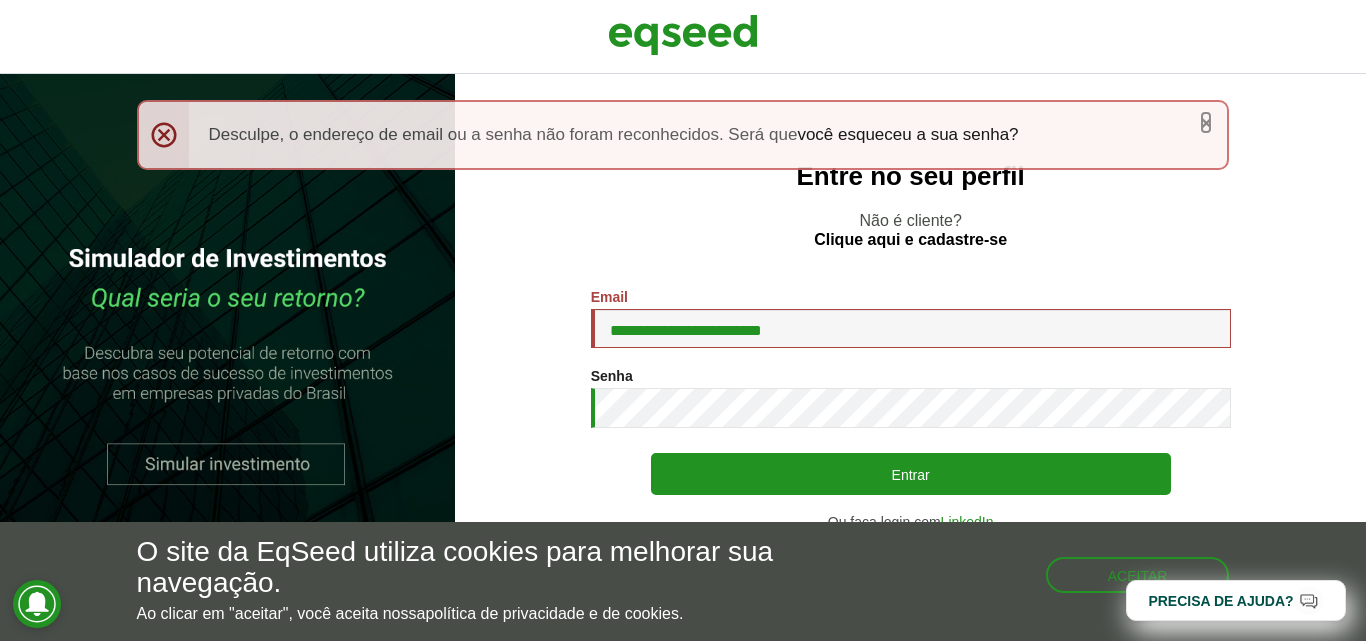 click on "×" at bounding box center (1206, 122) 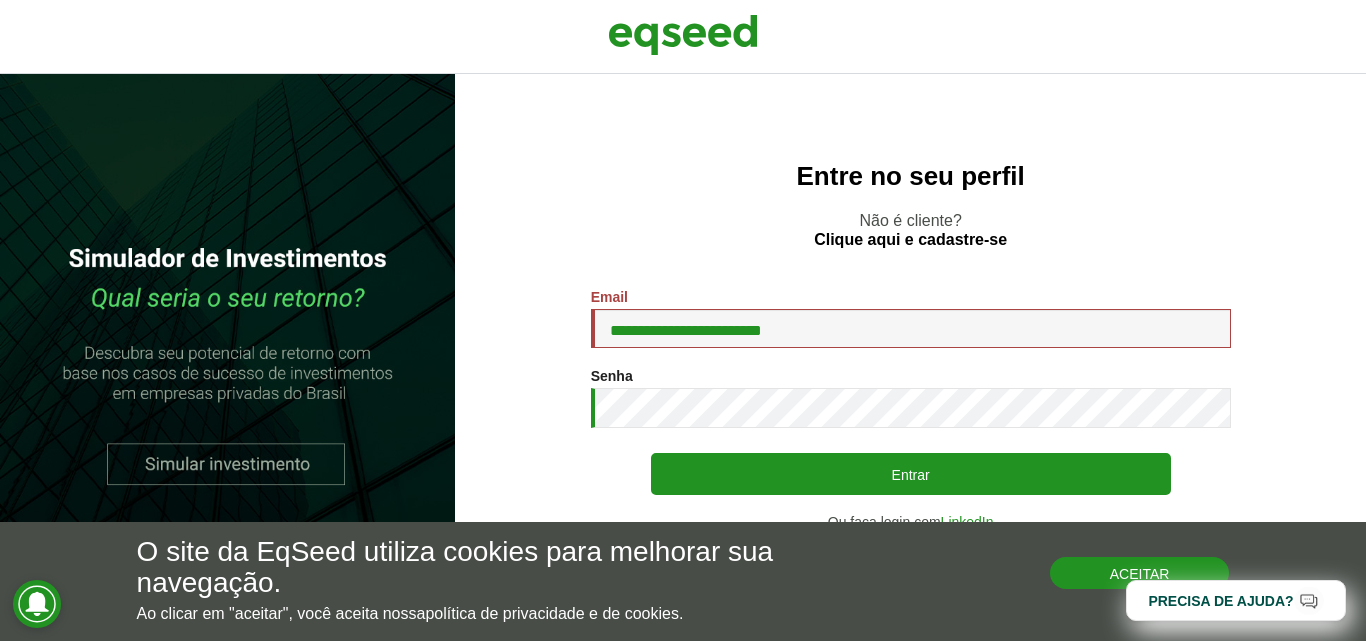 click on "Aceitar" at bounding box center (1140, 573) 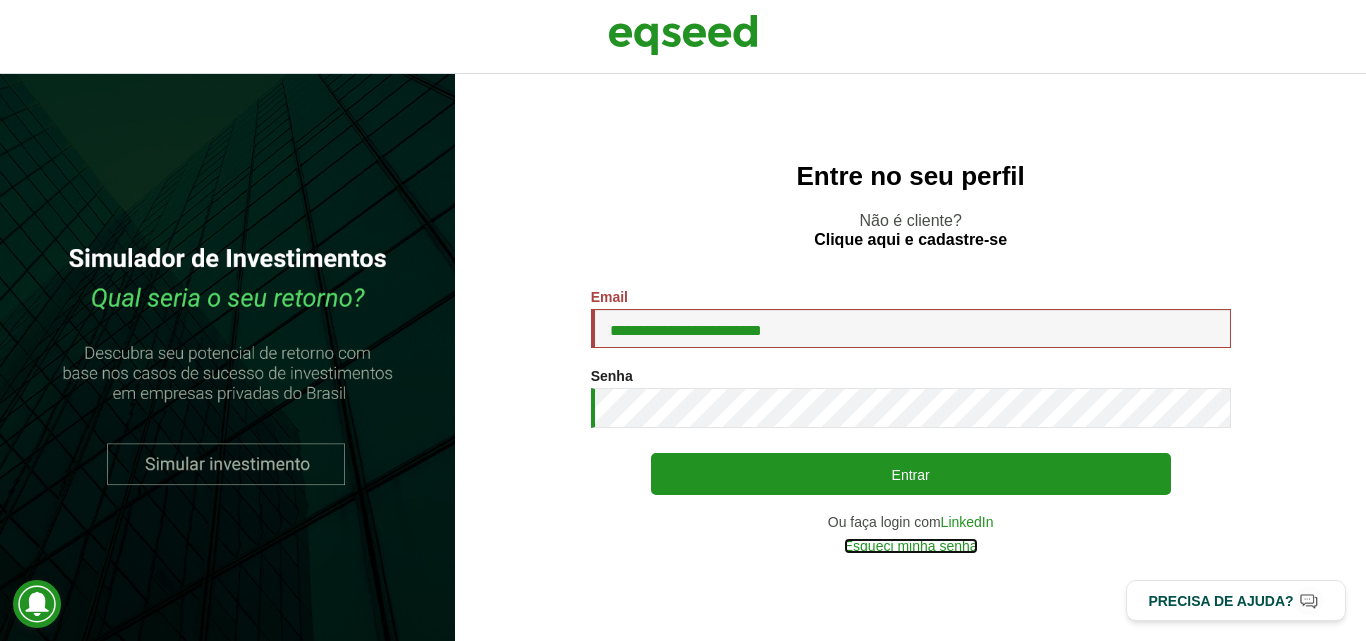 click on "Esqueci minha senha" at bounding box center (911, 546) 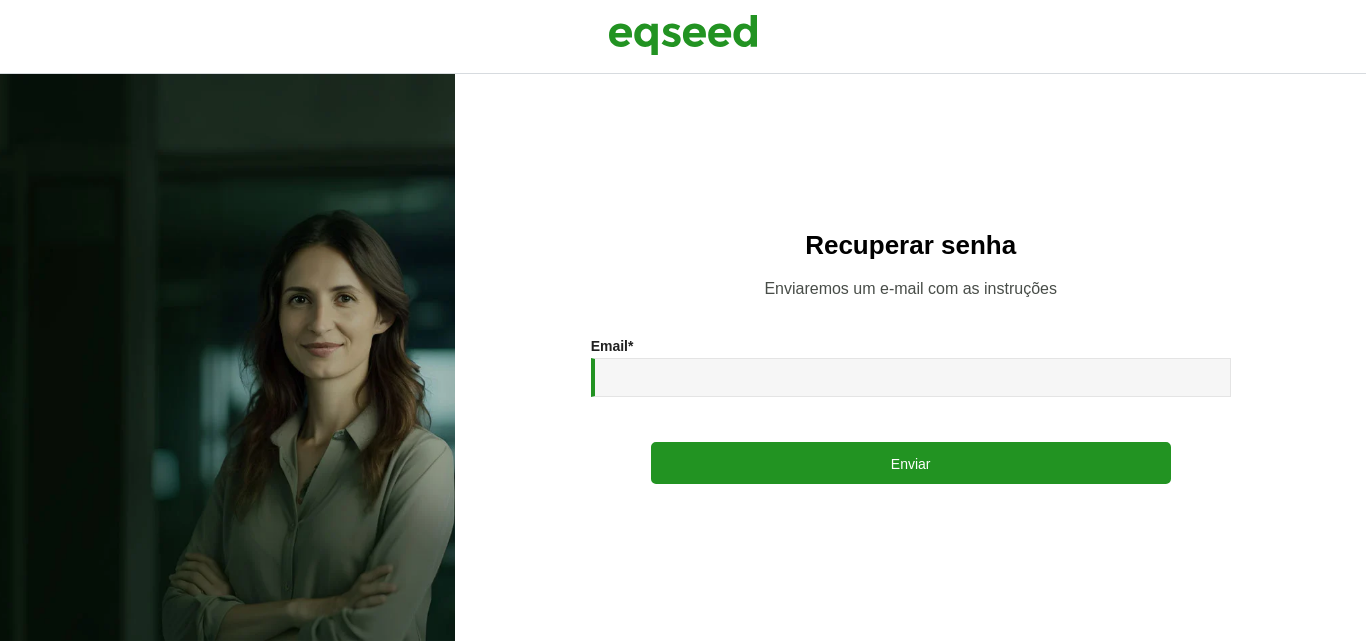 scroll, scrollTop: 0, scrollLeft: 0, axis: both 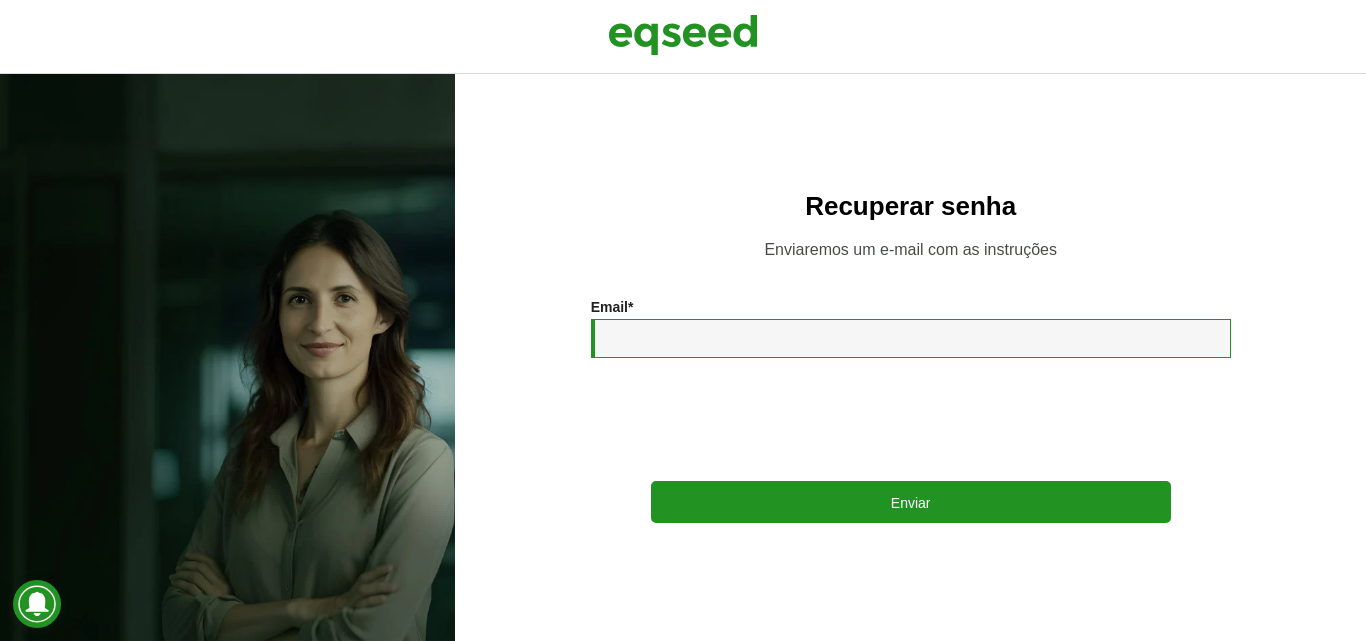 click on "Email  *" at bounding box center (911, 338) 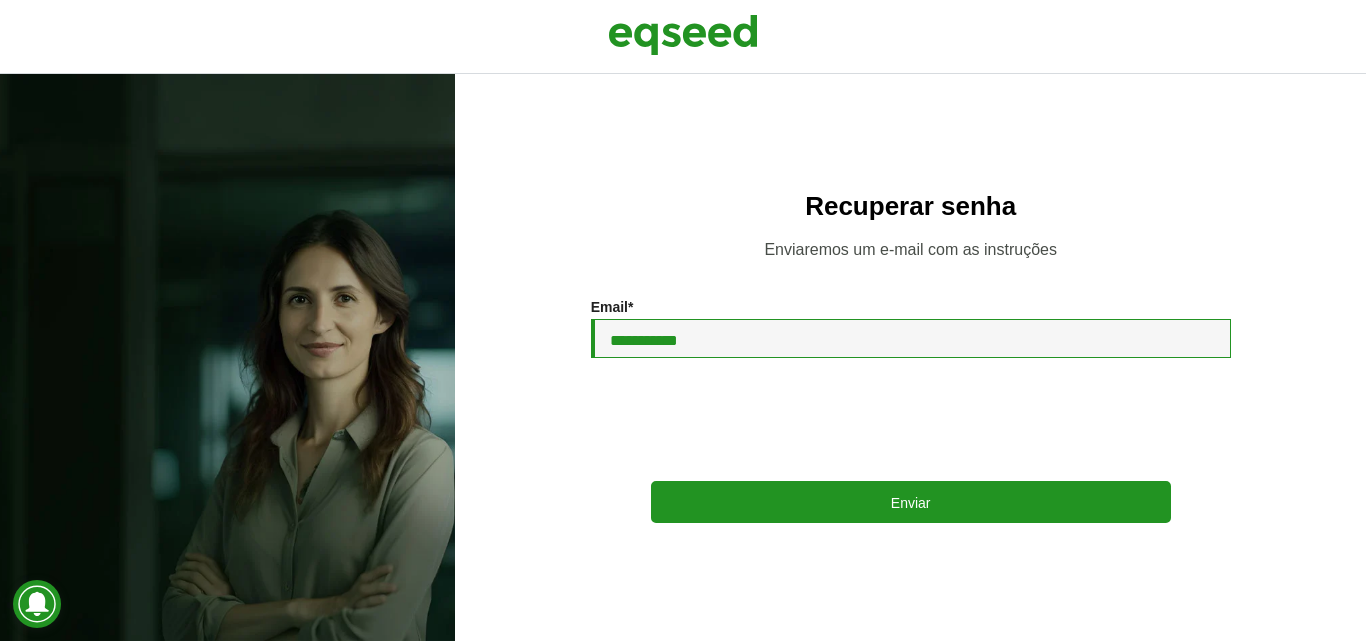 type on "**********" 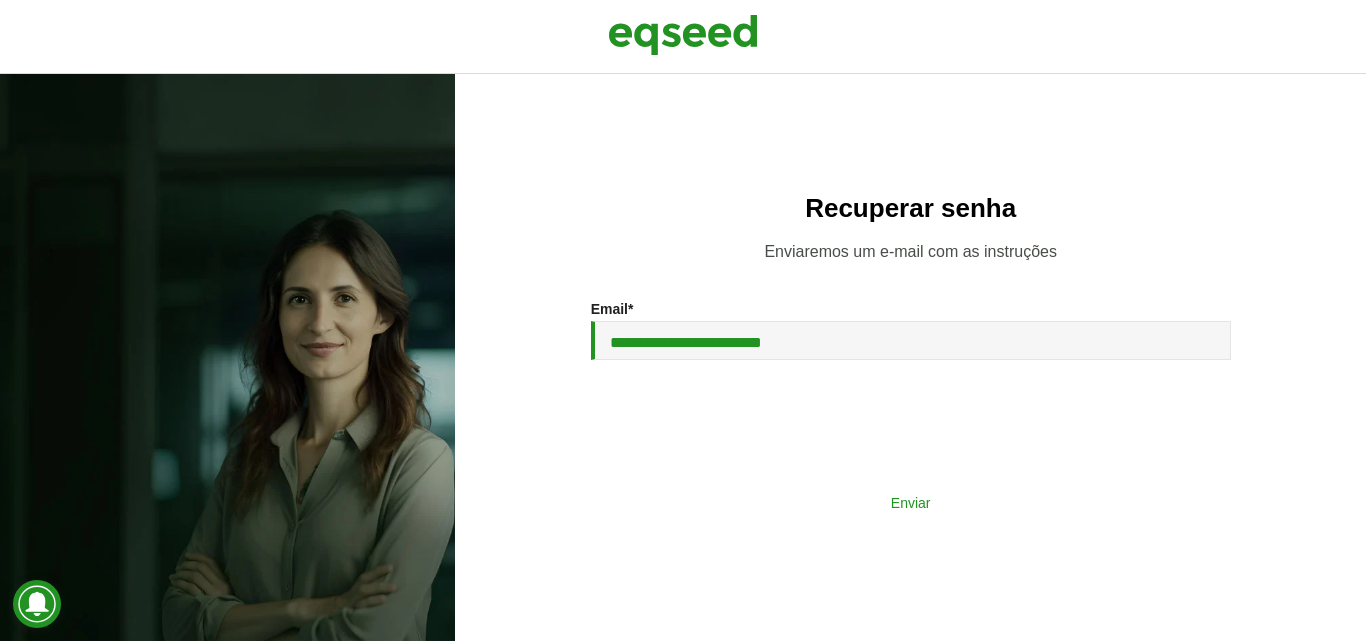 click on "Enviar" at bounding box center [911, 502] 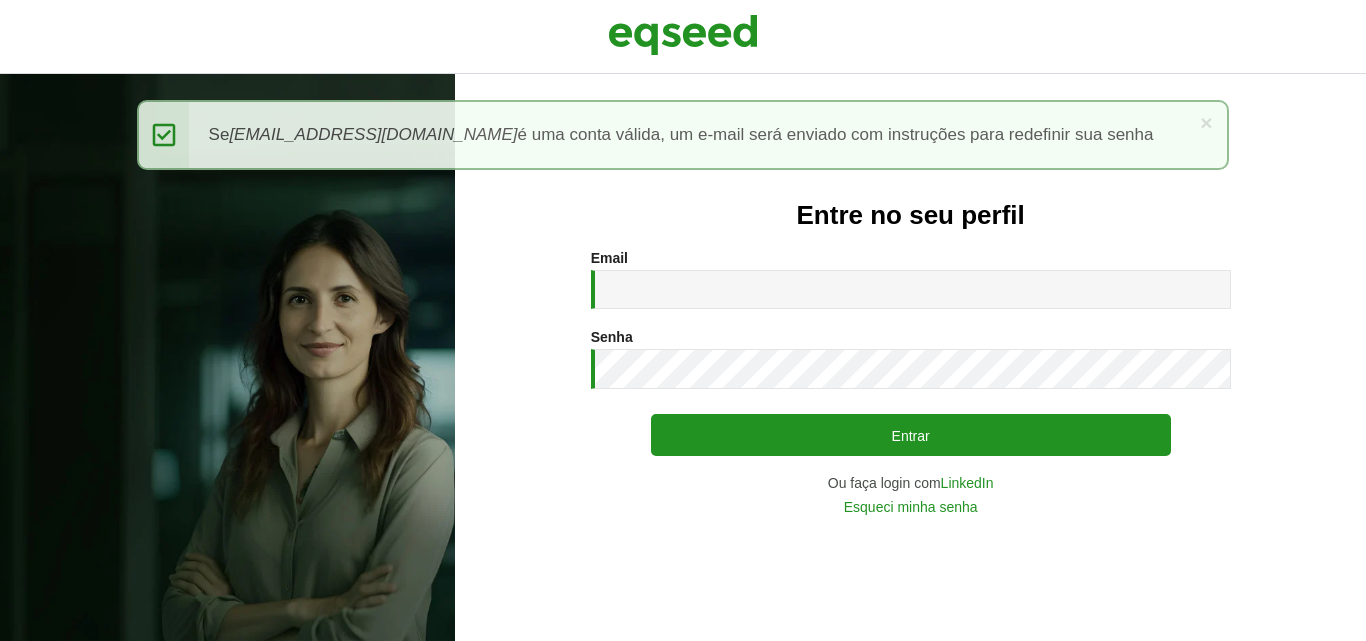 scroll, scrollTop: 0, scrollLeft: 0, axis: both 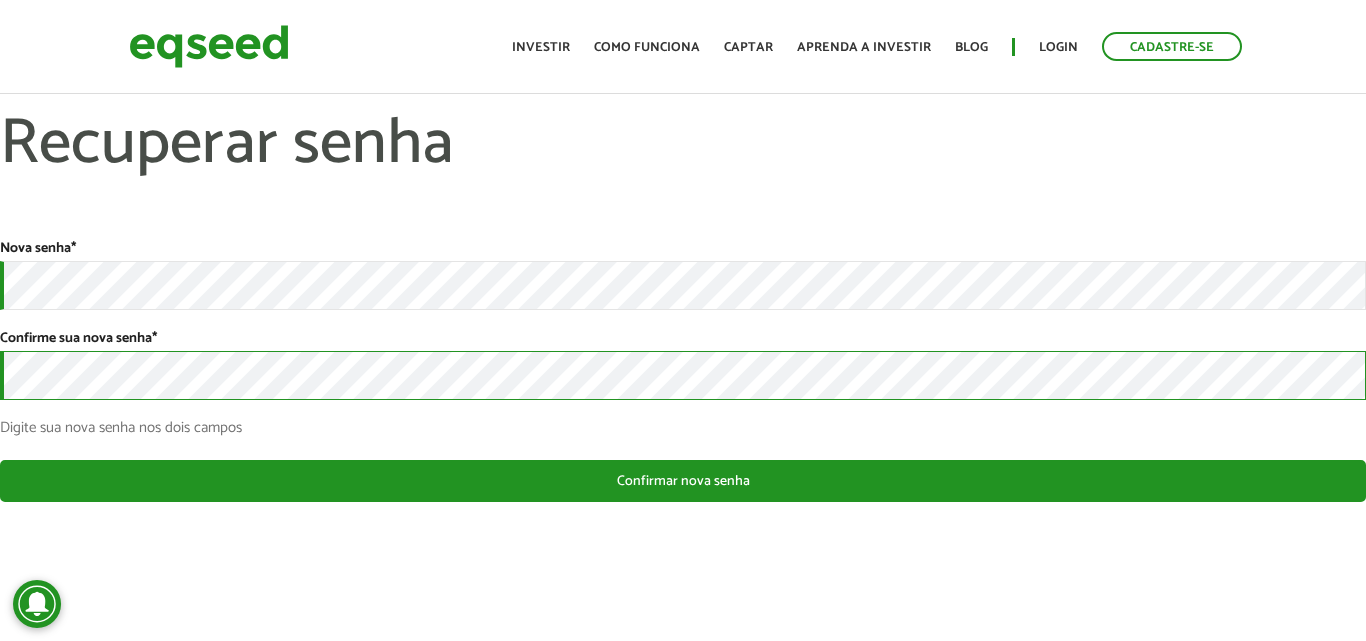 click on "Confirmar nova senha" at bounding box center (683, 481) 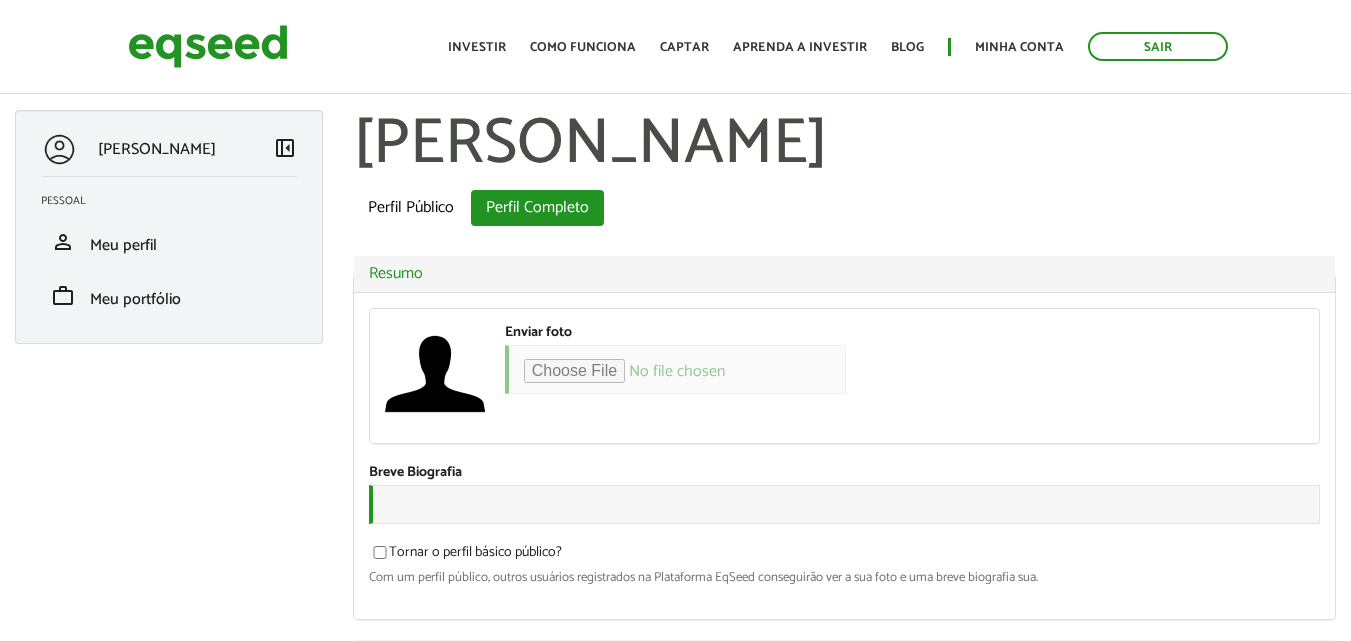 scroll, scrollTop: 0, scrollLeft: 0, axis: both 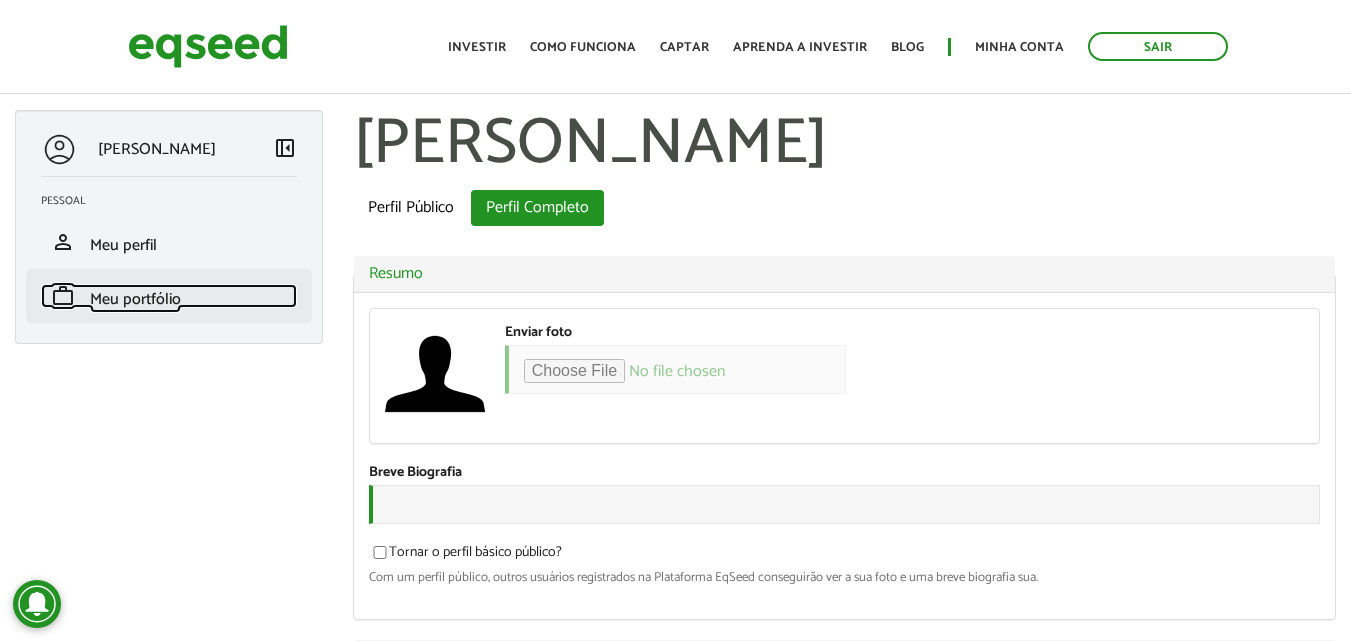 click on "Meu portfólio" at bounding box center (135, 299) 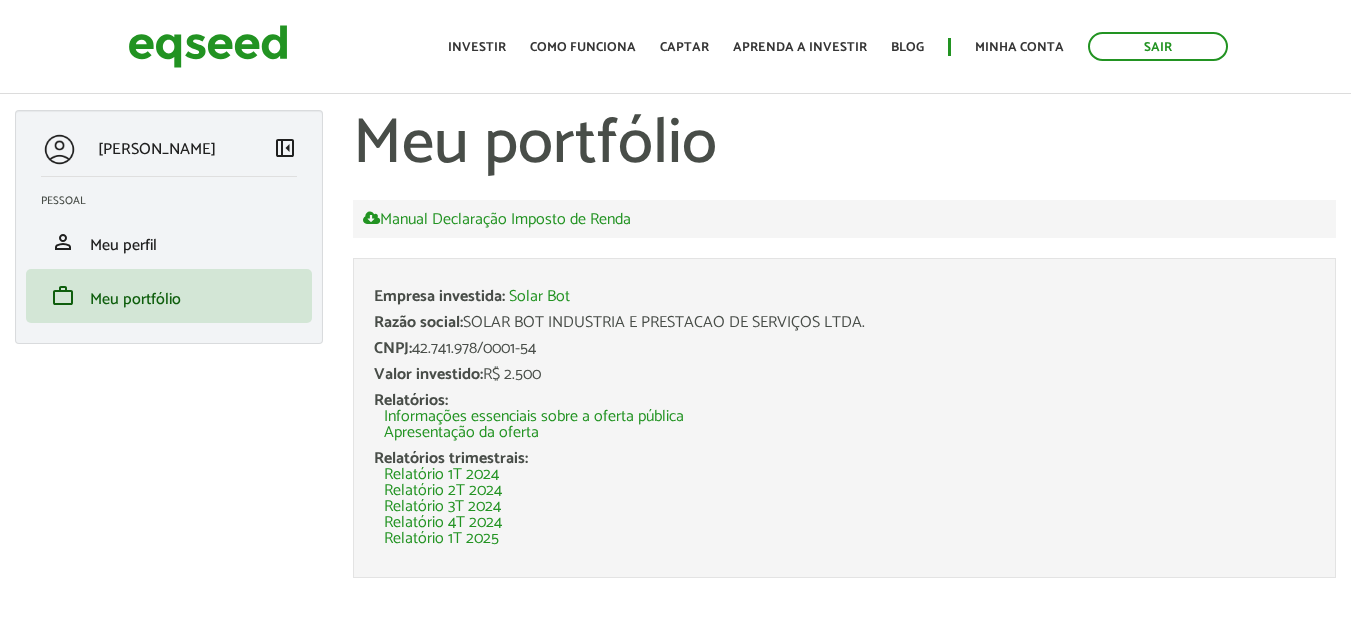 scroll, scrollTop: 0, scrollLeft: 0, axis: both 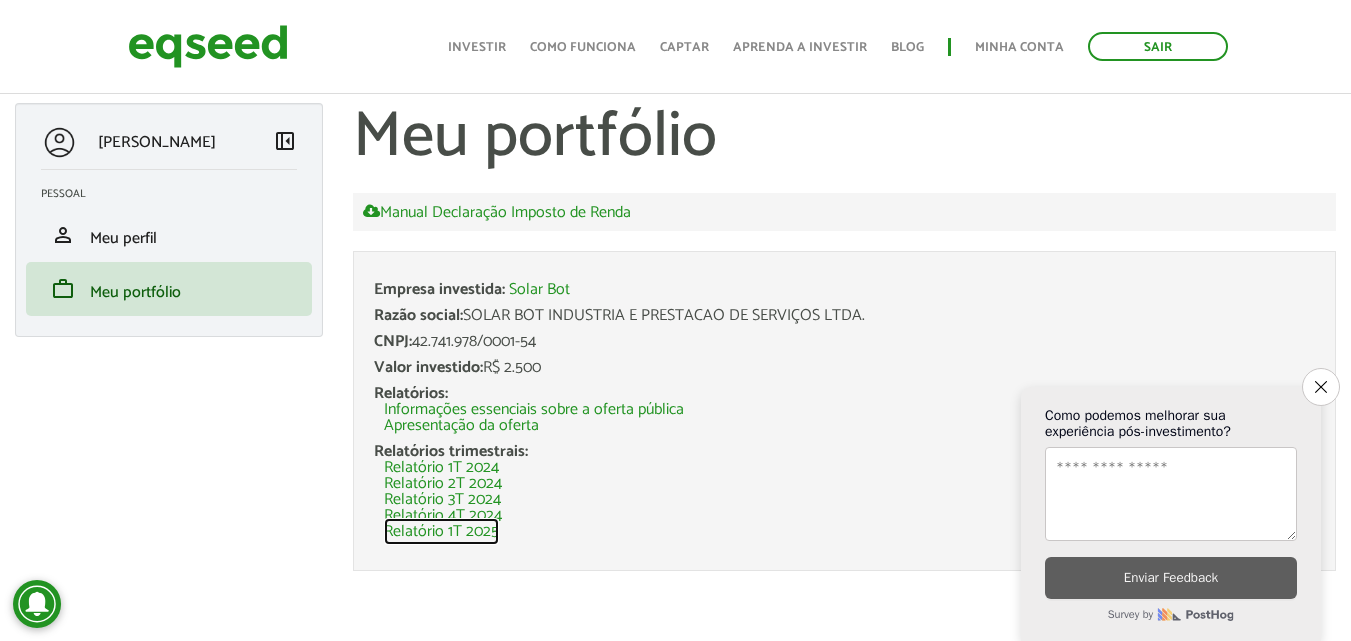 click on "Relatório 1T 2025" at bounding box center (441, 532) 